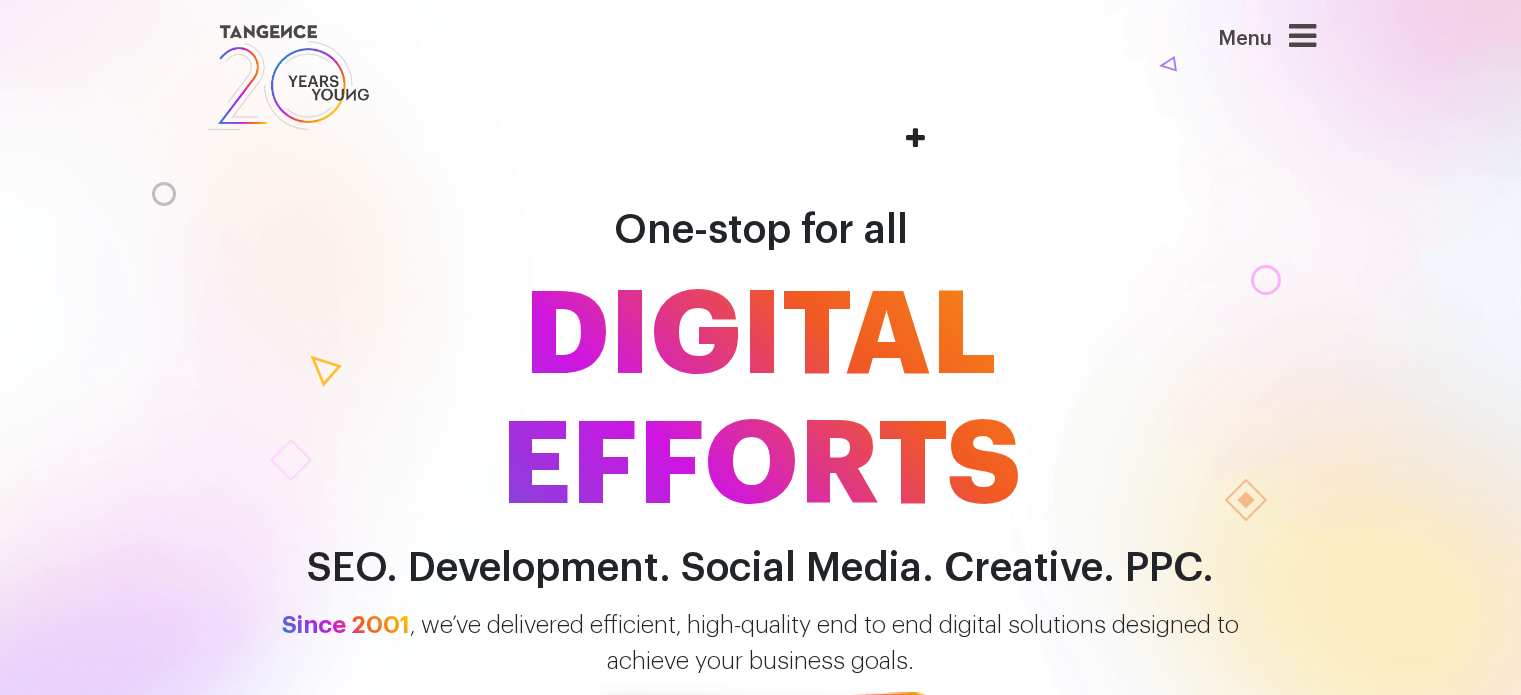 scroll, scrollTop: 0, scrollLeft: 0, axis: both 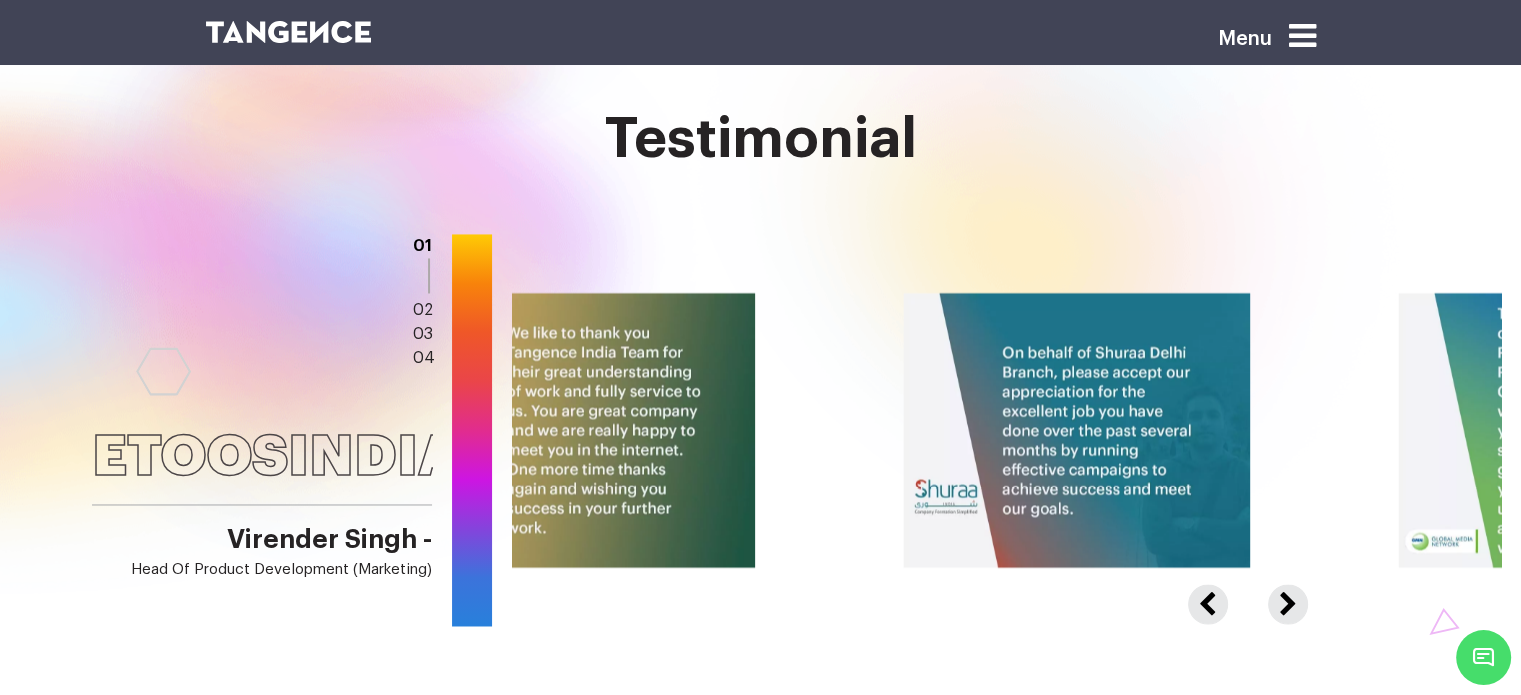 drag, startPoint x: 1285, startPoint y: 450, endPoint x: 441, endPoint y: 443, distance: 844.02905 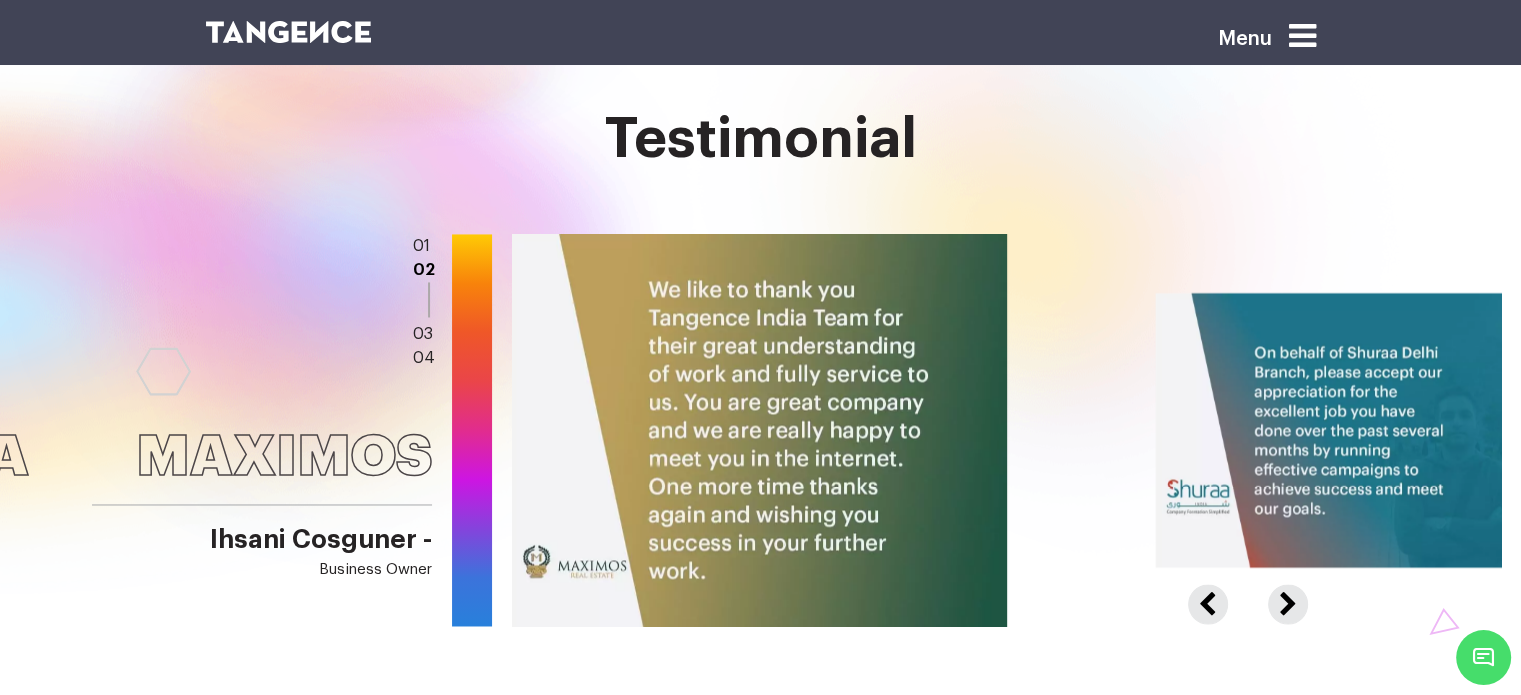click on "Next" at bounding box center (1285, 593) 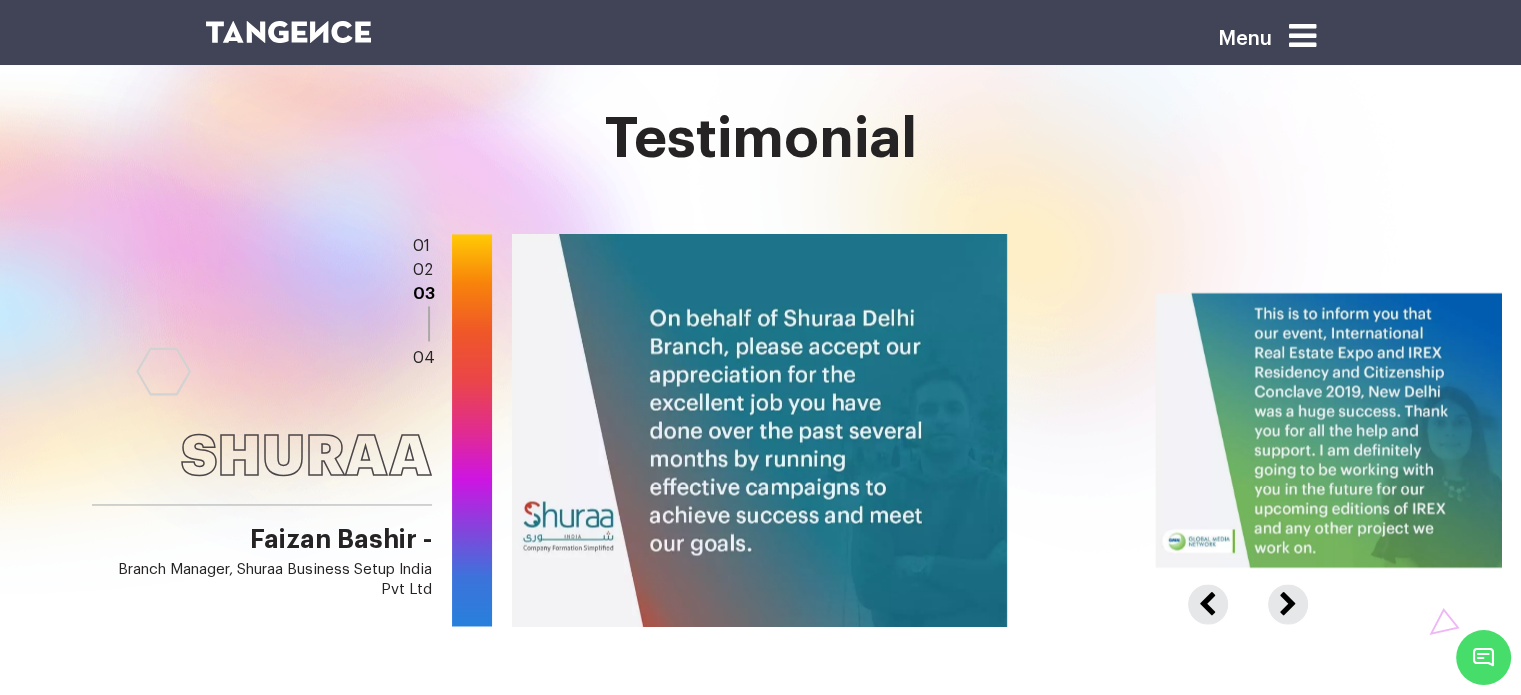 click on "Next" at bounding box center [1285, 593] 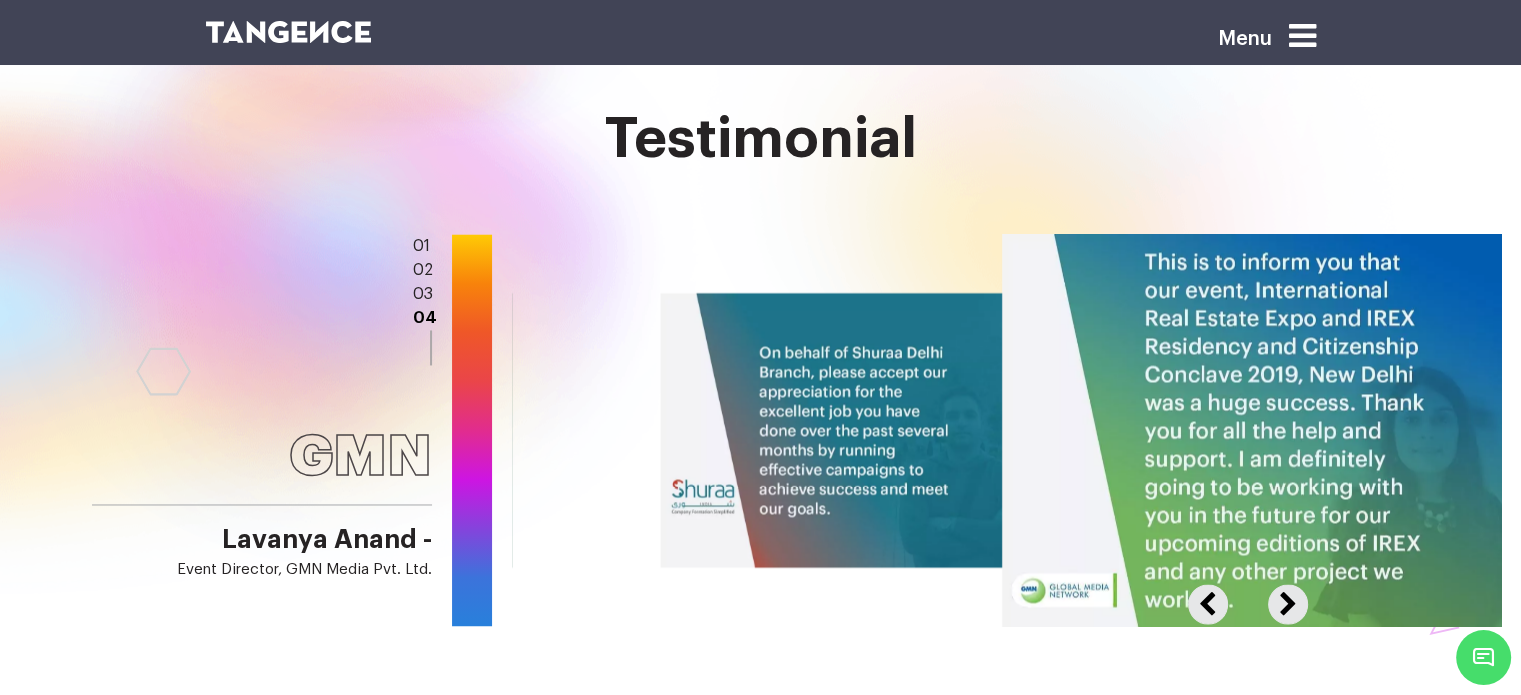 click on "Next" at bounding box center (1285, 593) 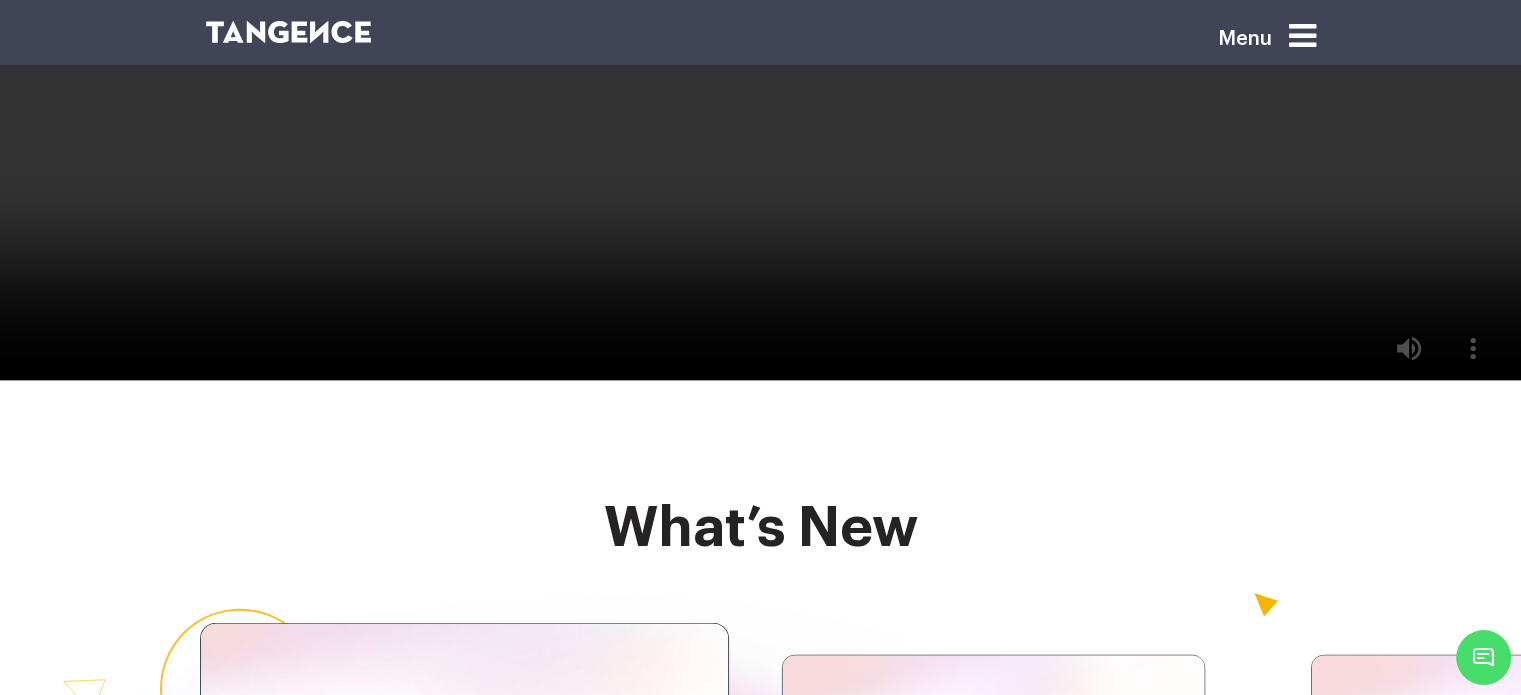 scroll, scrollTop: 4200, scrollLeft: 0, axis: vertical 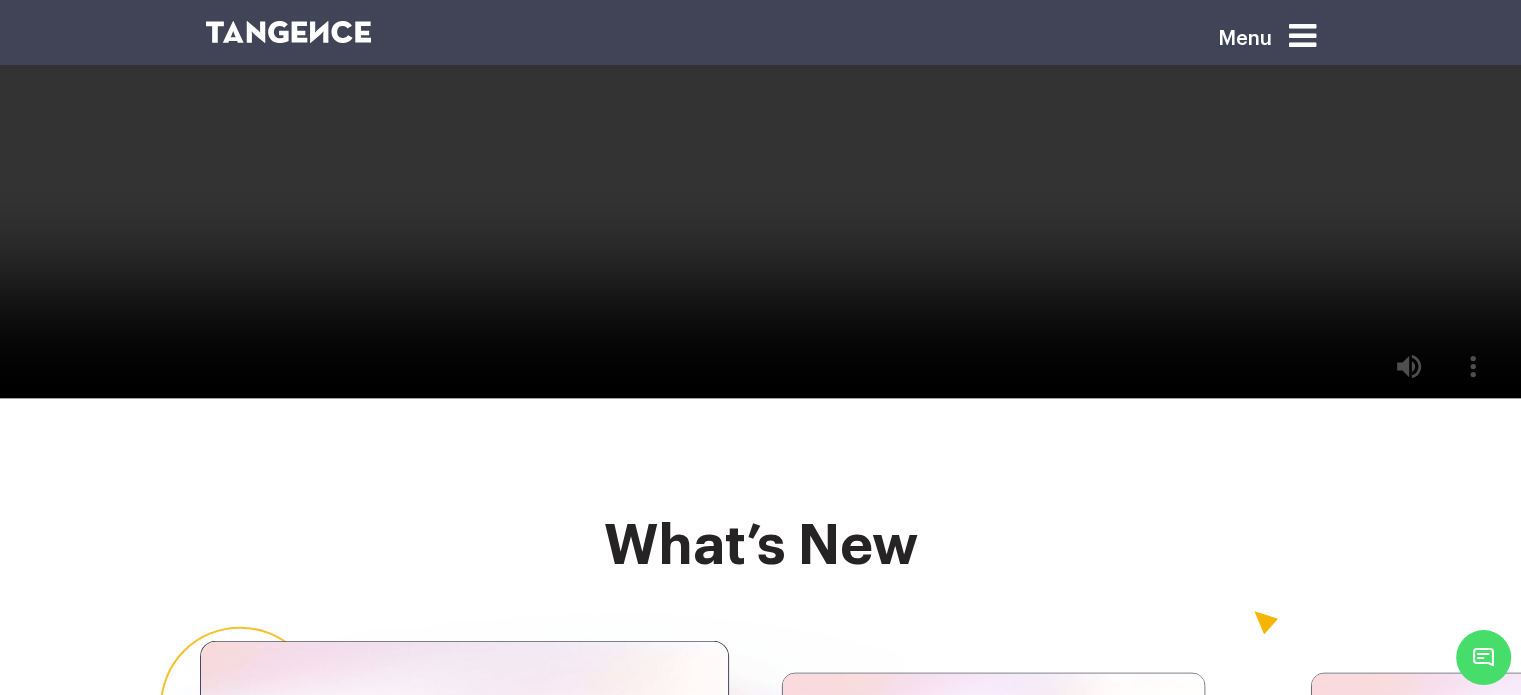 click at bounding box center [1302, 36] 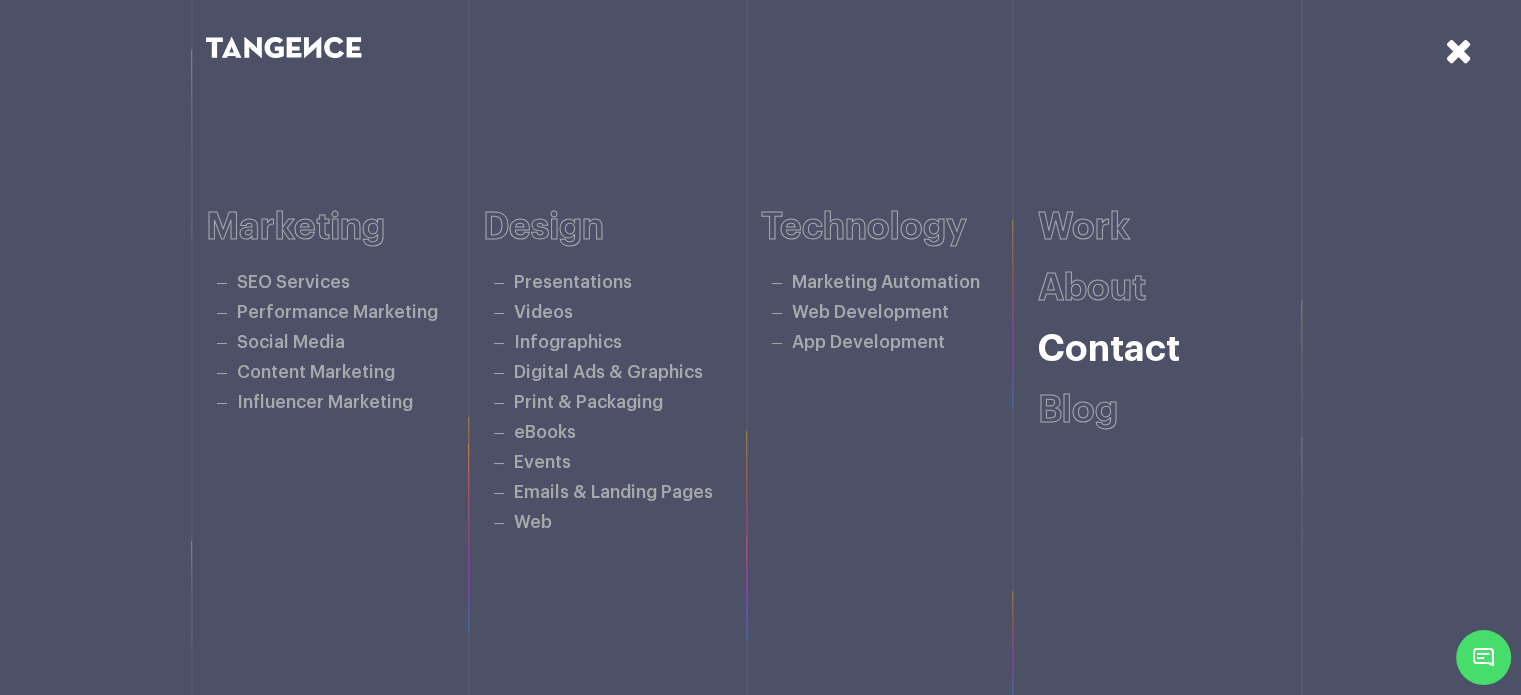 click on "Contact" at bounding box center (1109, 349) 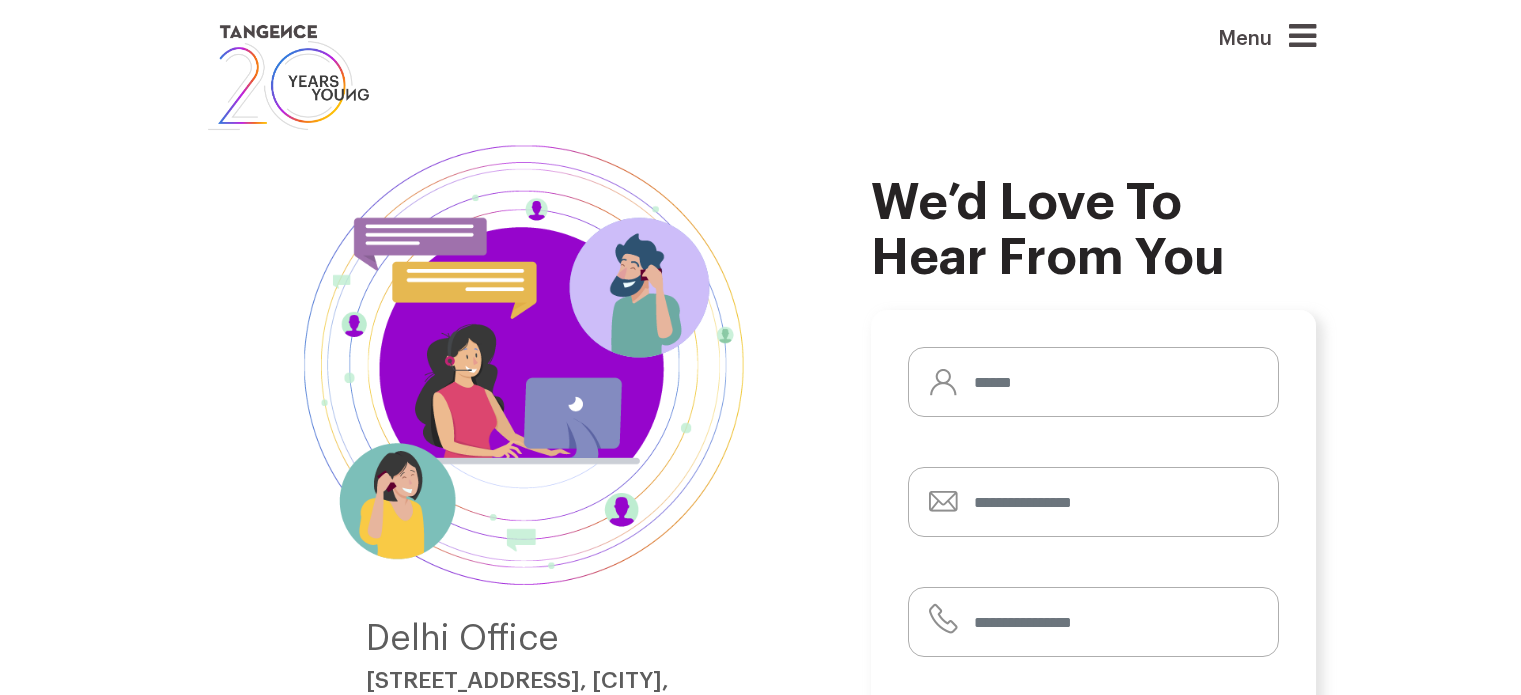 scroll, scrollTop: 0, scrollLeft: 0, axis: both 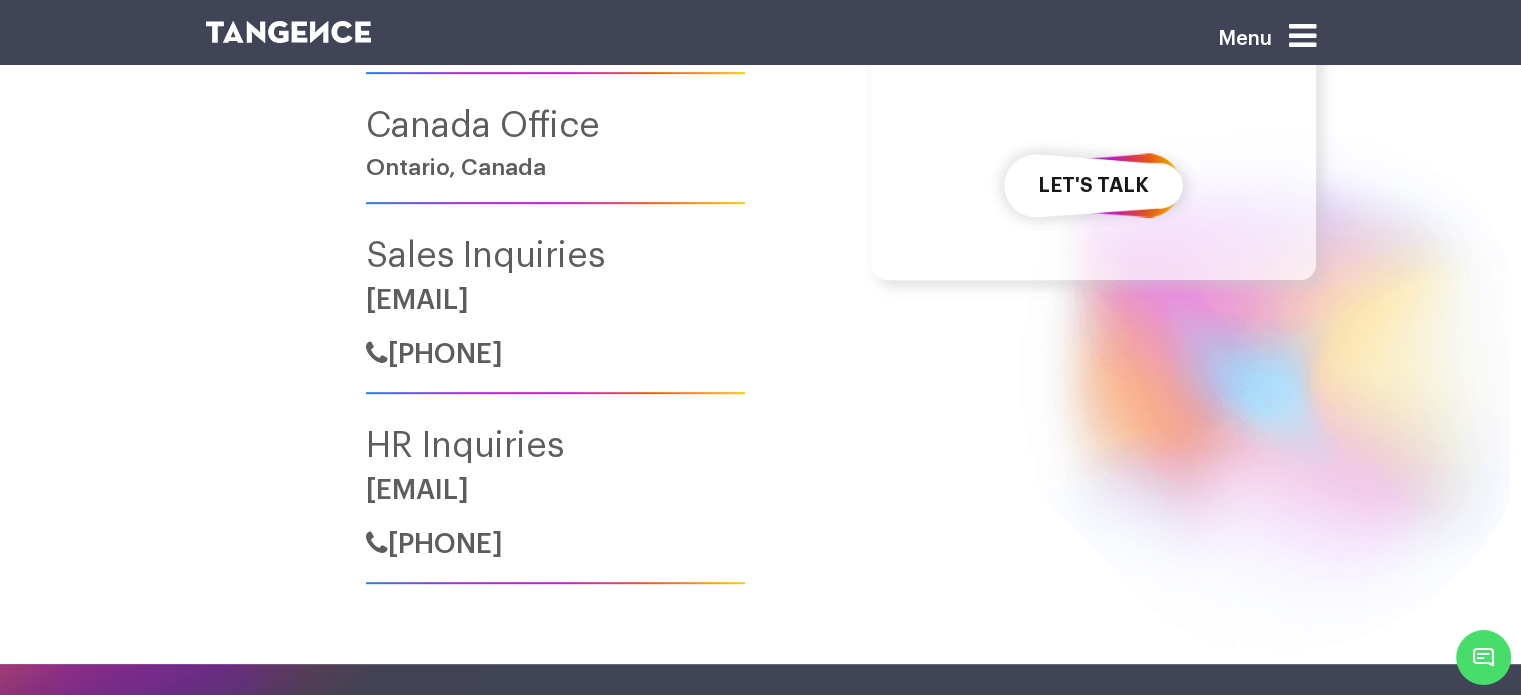 click on "let's talk" at bounding box center [1093, 185] 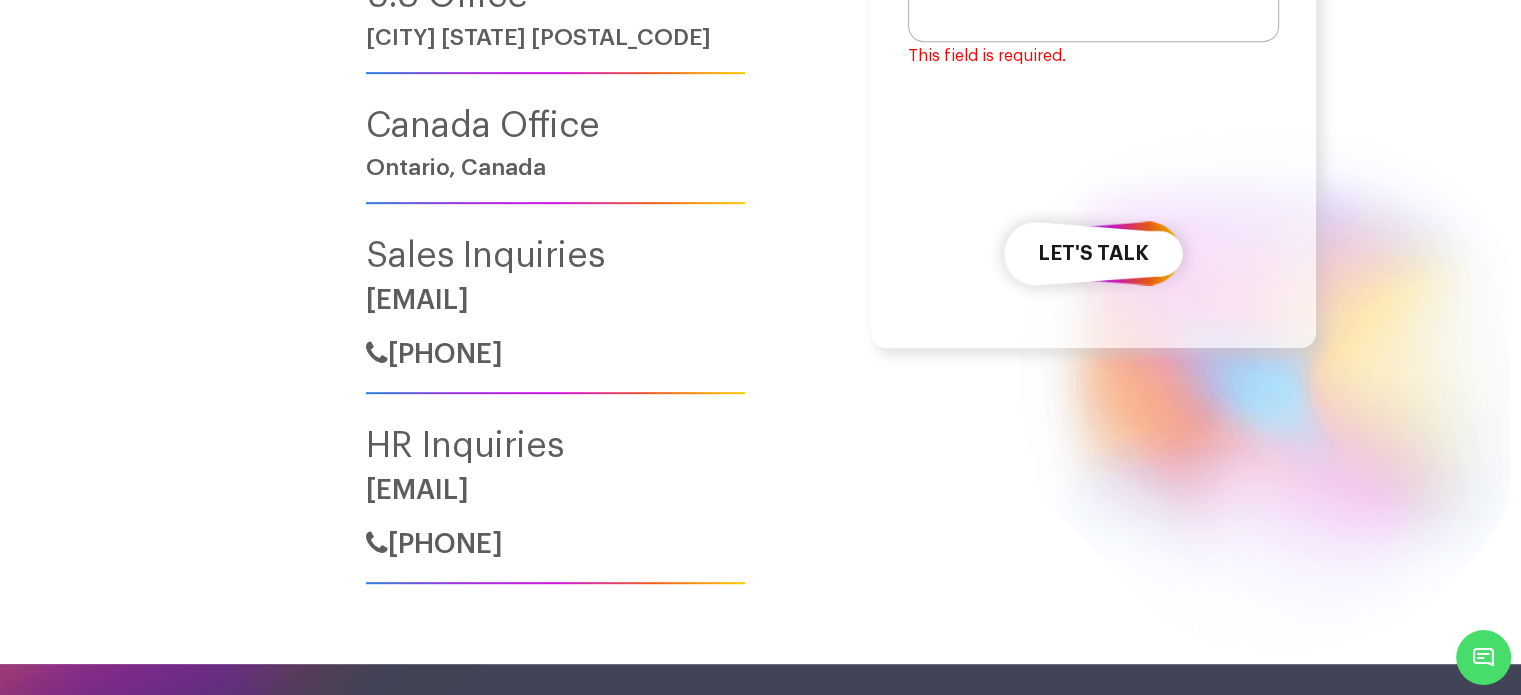 scroll, scrollTop: 32, scrollLeft: 0, axis: vertical 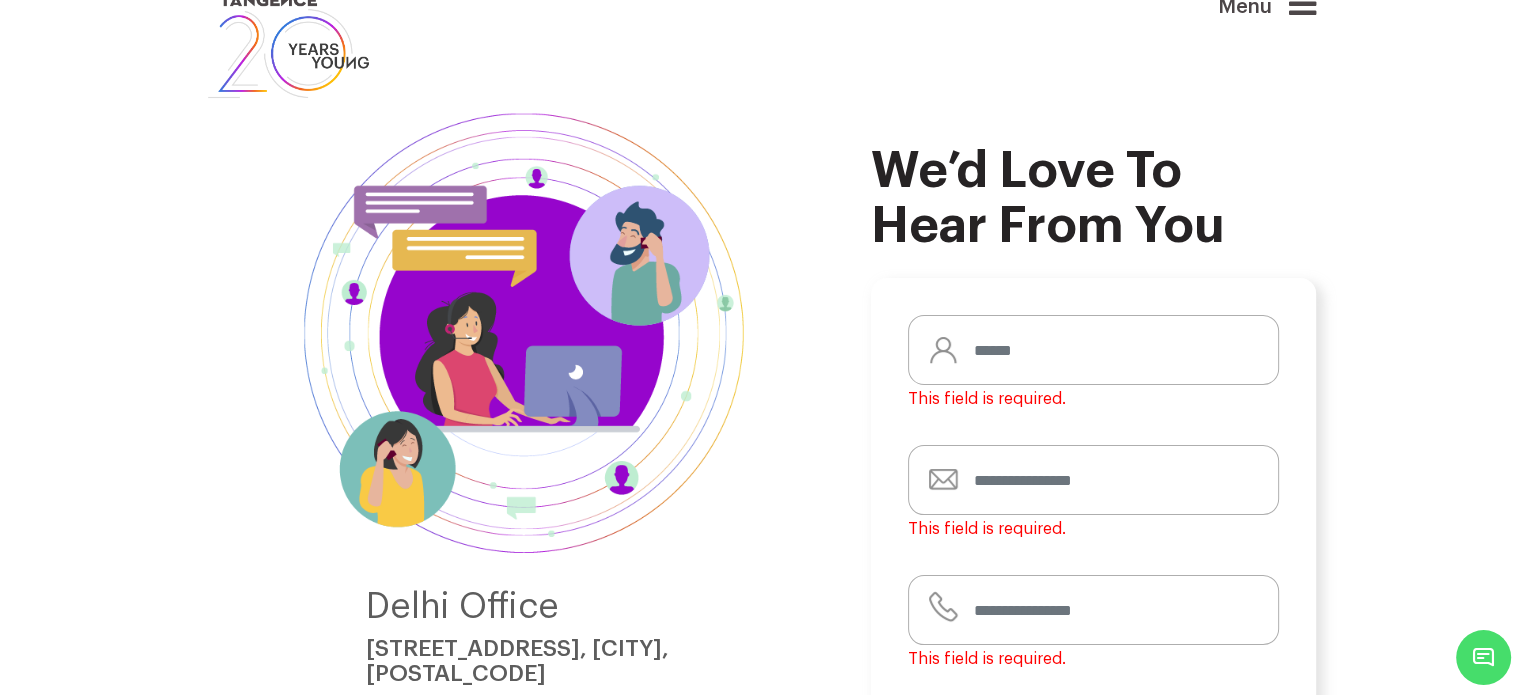 click on "Delhi Office
F 298, Sec 63, Noida, 201301
Mumbai Office
D 421/422 Neelkanth Business Park Station Road Vidyavihar West Mumbai, 400086
U.S Office
San Jose California 95120
Canada Office
Ontario, Canada
Sales Inquiries
indiasales@tangence.com
+91-995-812-9810
HR Inquiries
hr@tangence.com
+91-921-152-1658" at bounding box center [523, 808] 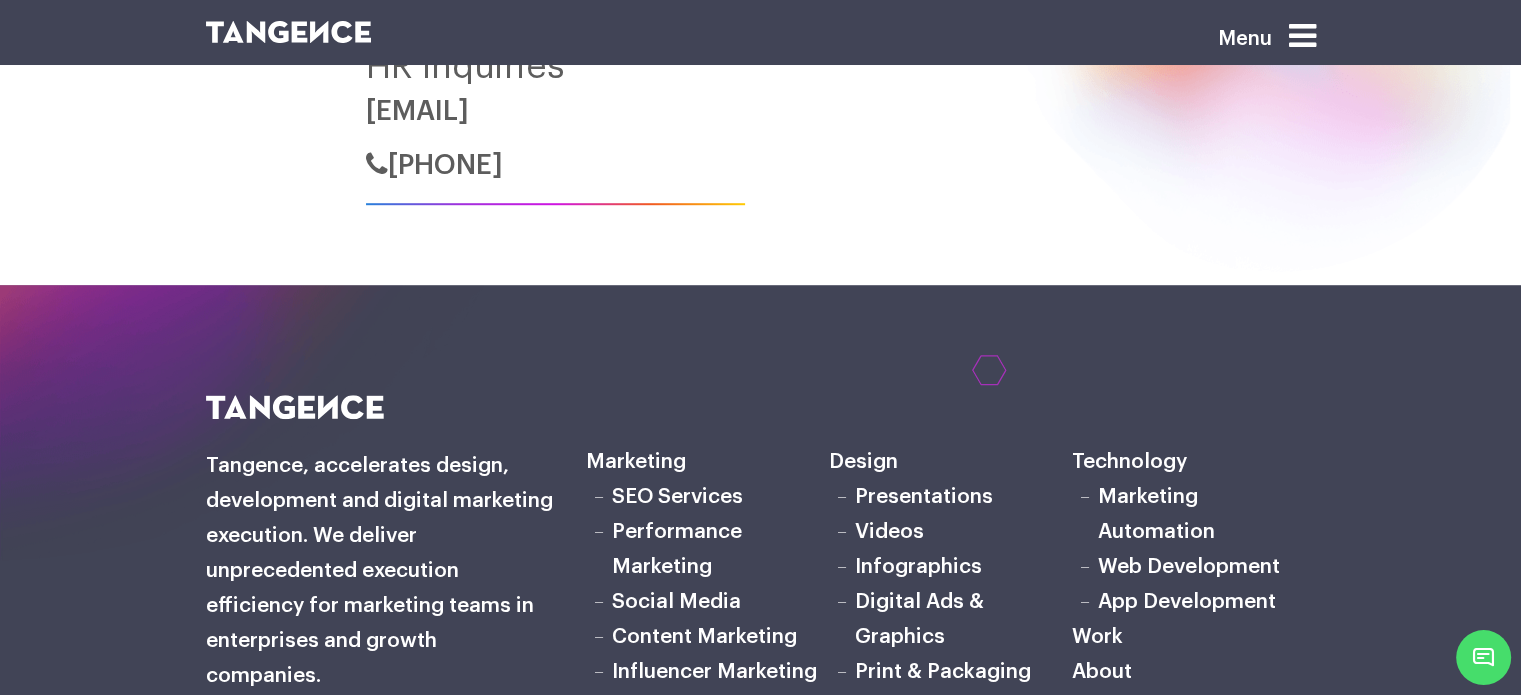 scroll, scrollTop: 1732, scrollLeft: 0, axis: vertical 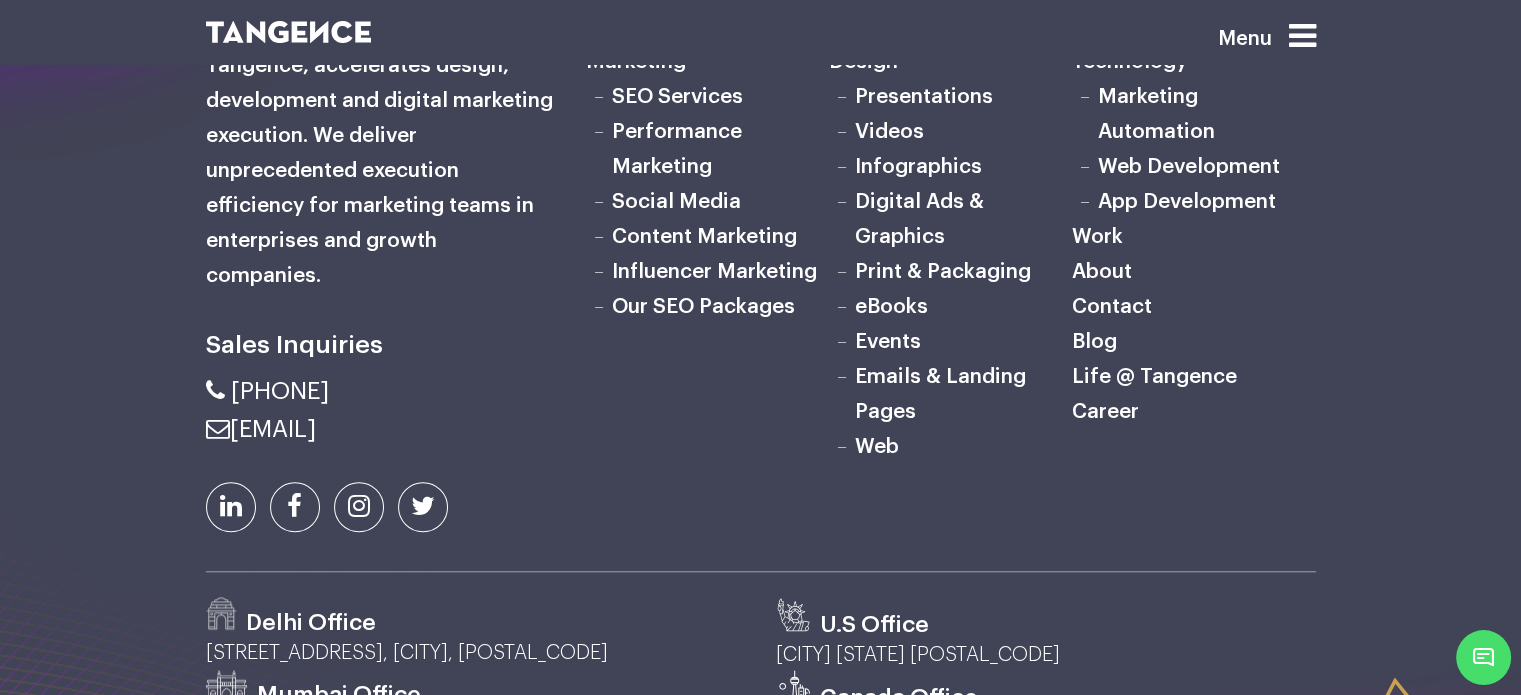 click on "eBooks" at bounding box center (891, 306) 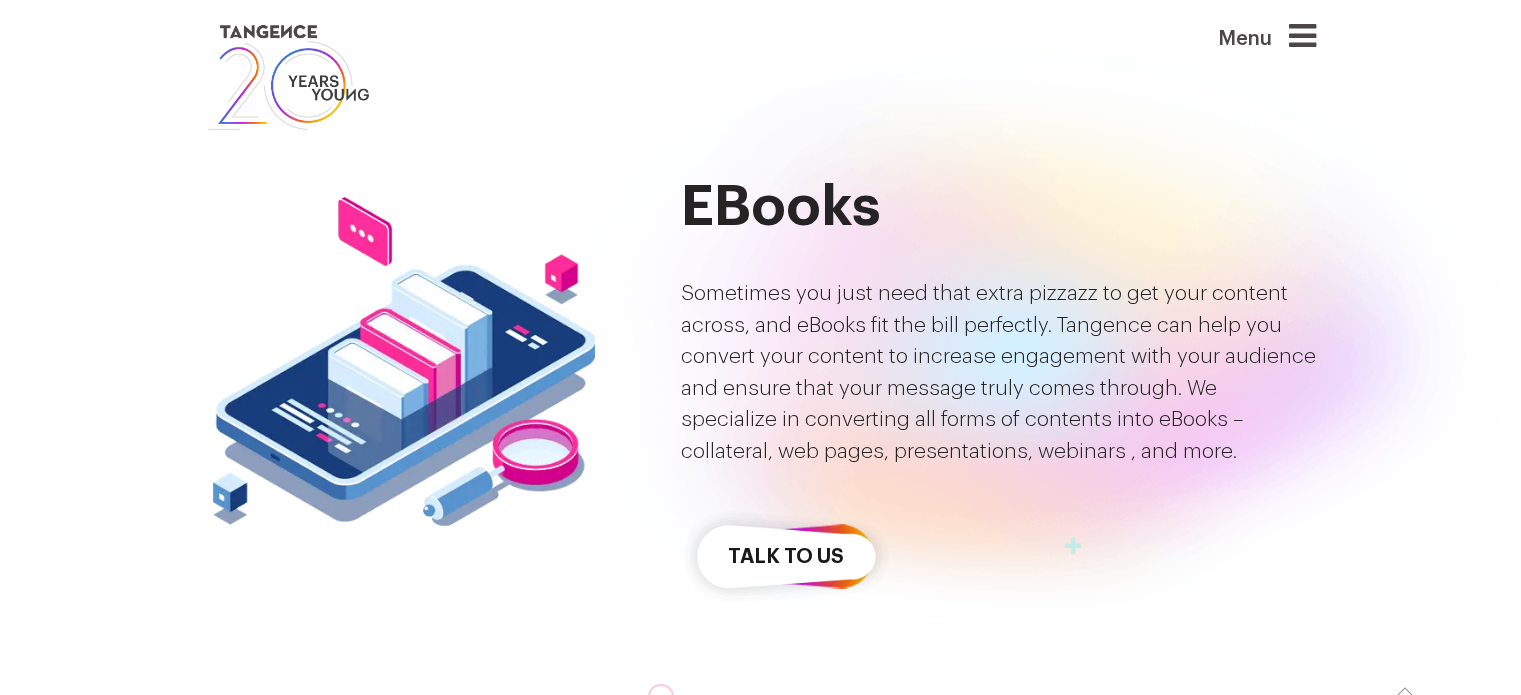 scroll, scrollTop: 0, scrollLeft: 0, axis: both 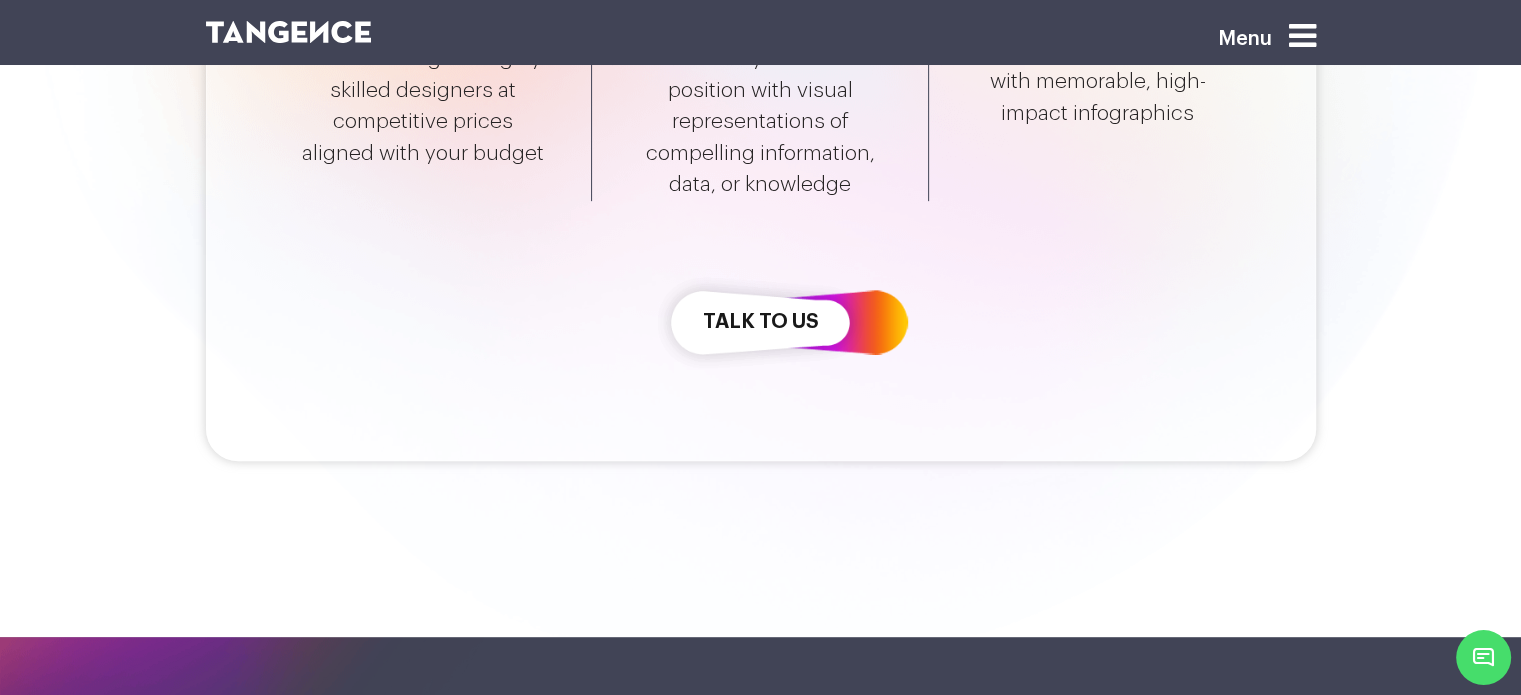 click on "talk to us" at bounding box center [760, 322] 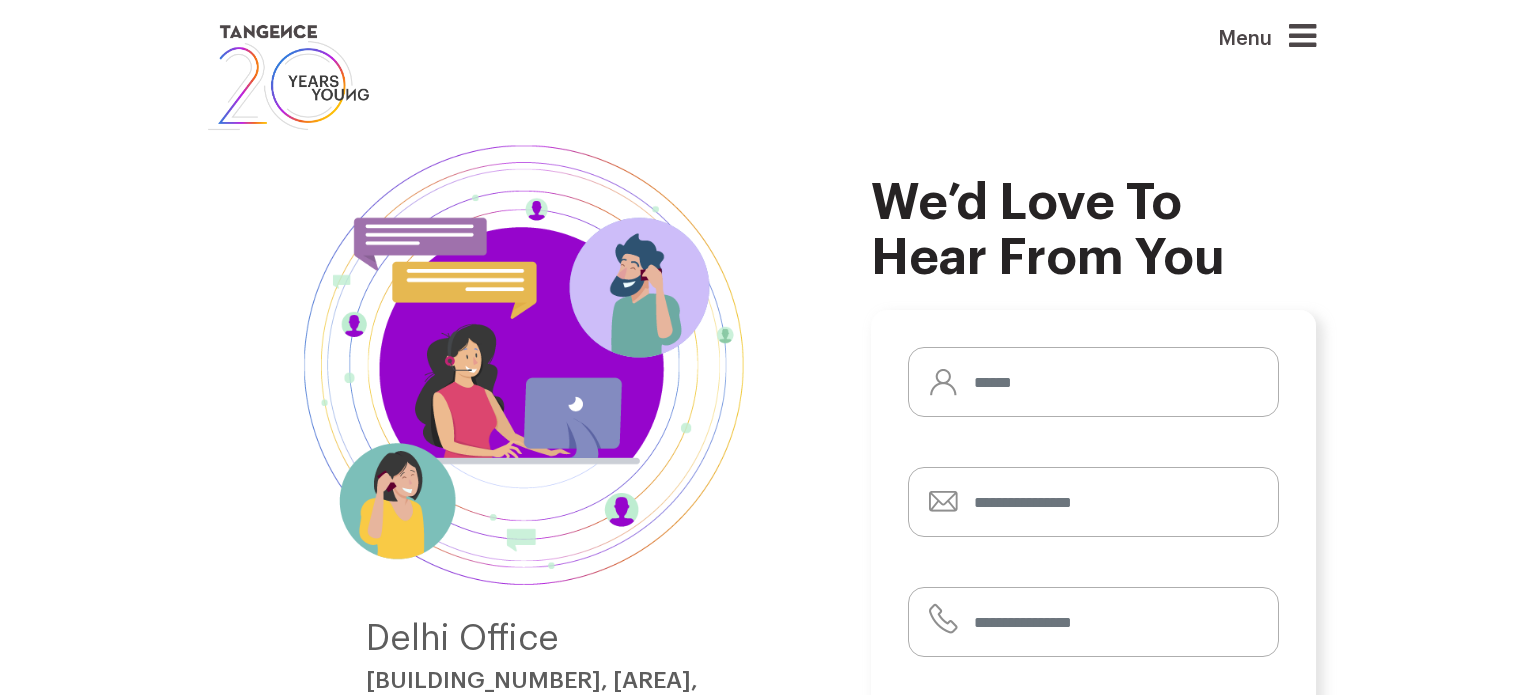 scroll, scrollTop: 0, scrollLeft: 0, axis: both 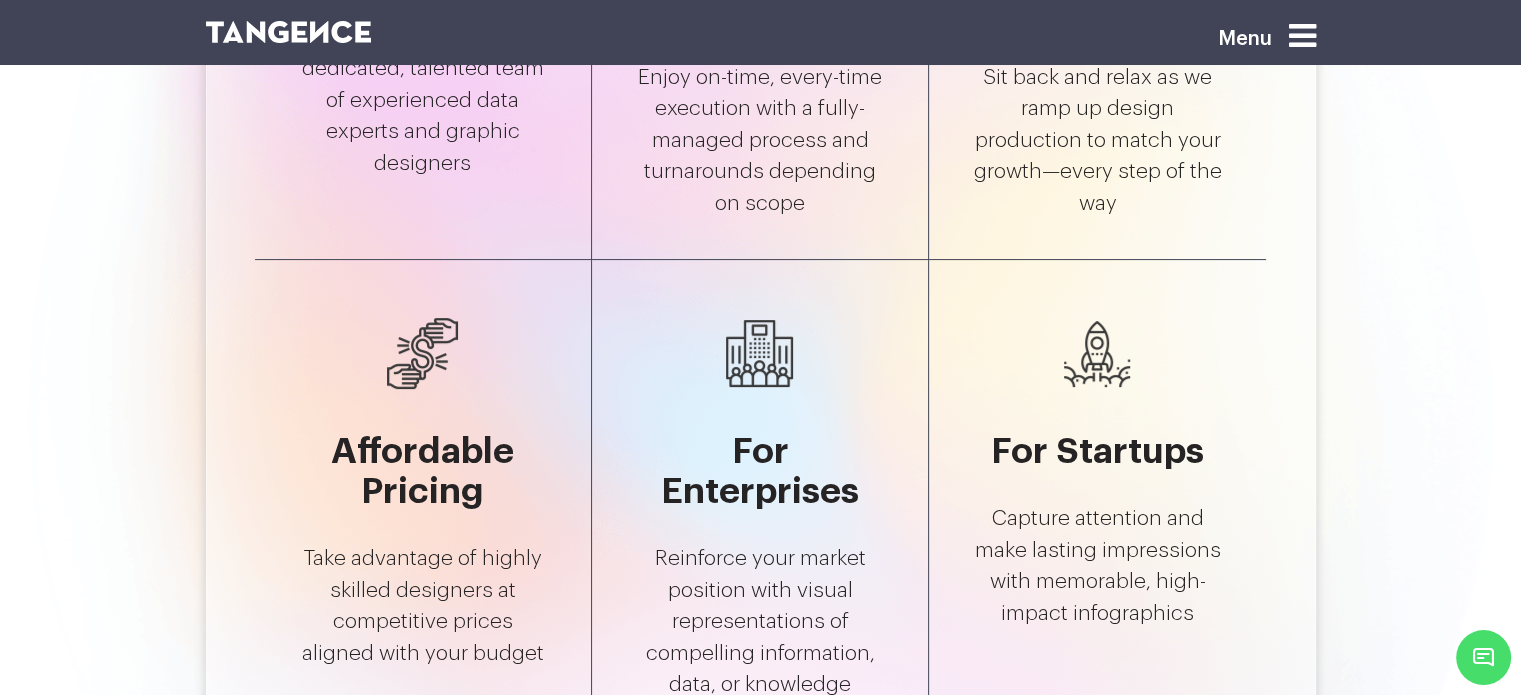 click at bounding box center [1302, 36] 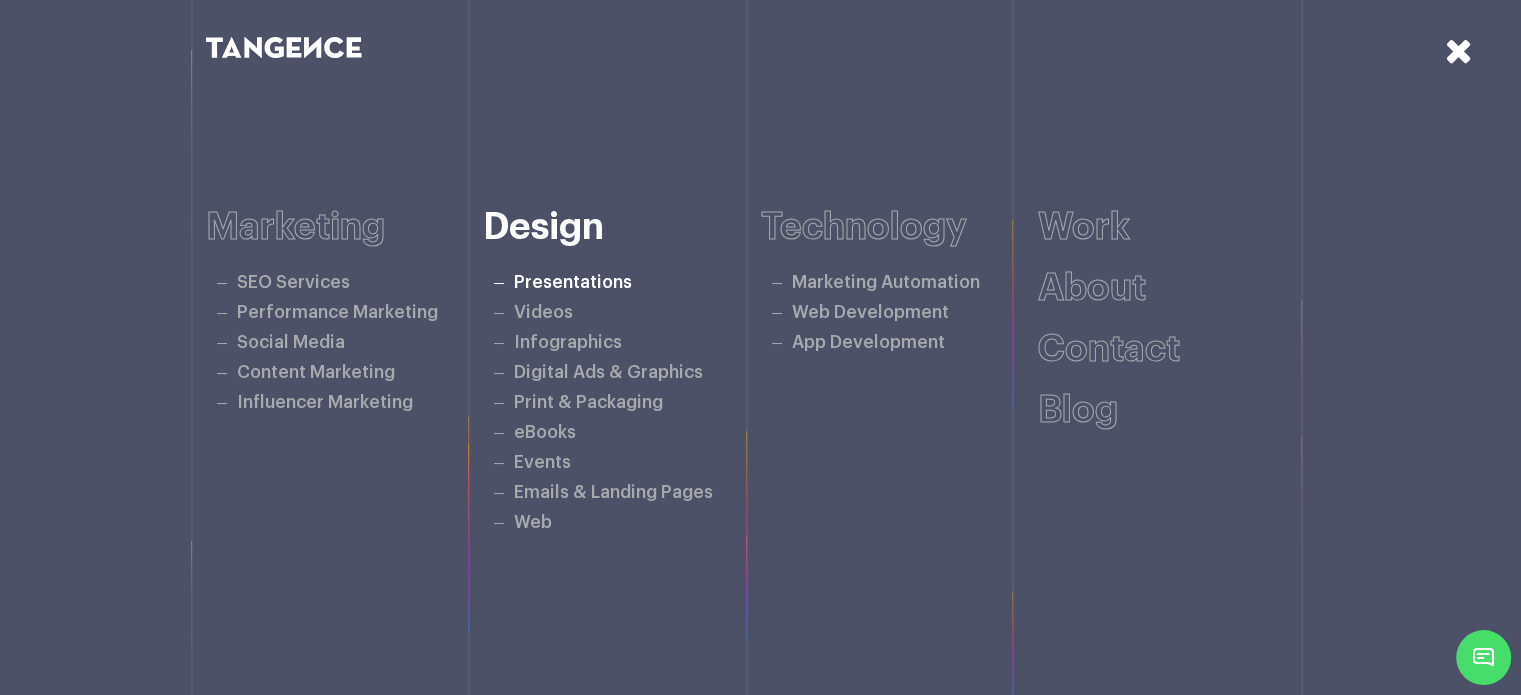 click on "Presentations" at bounding box center (573, 282) 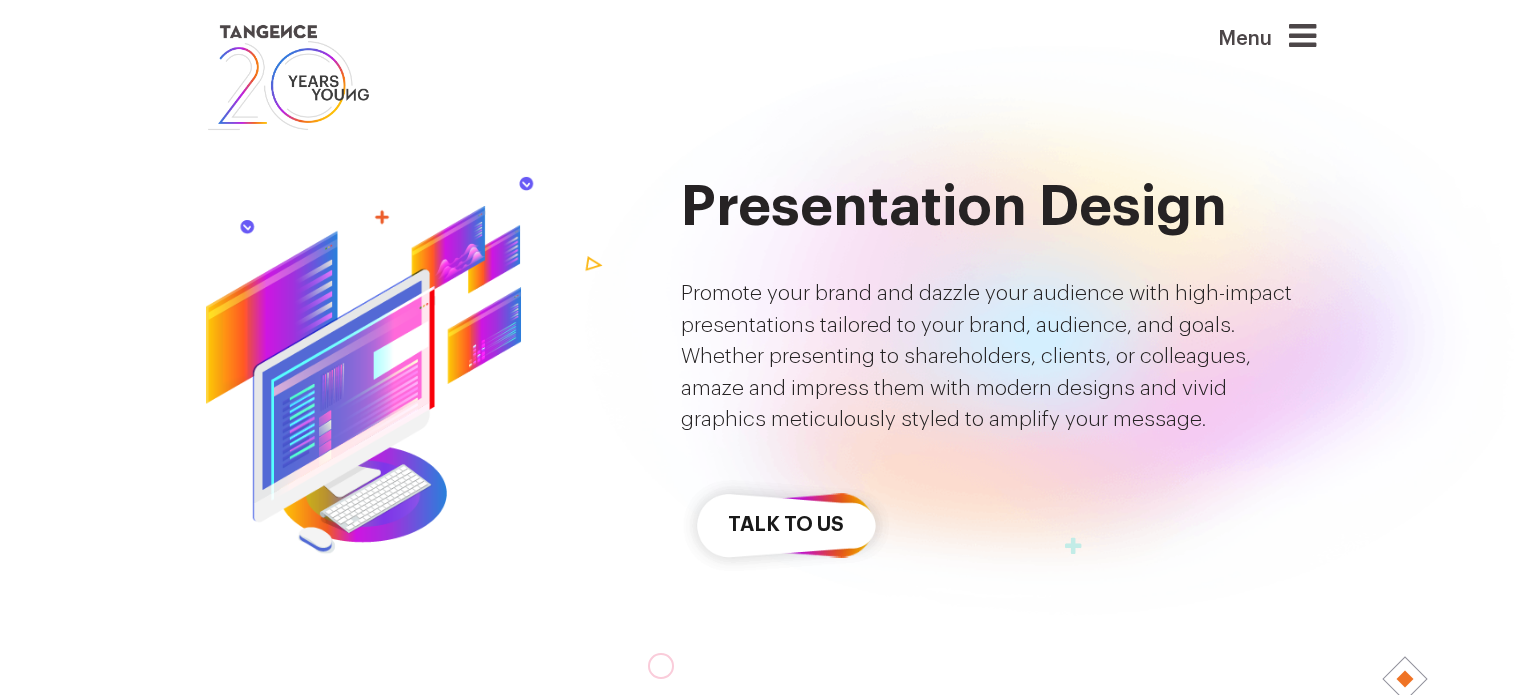 scroll, scrollTop: 0, scrollLeft: 0, axis: both 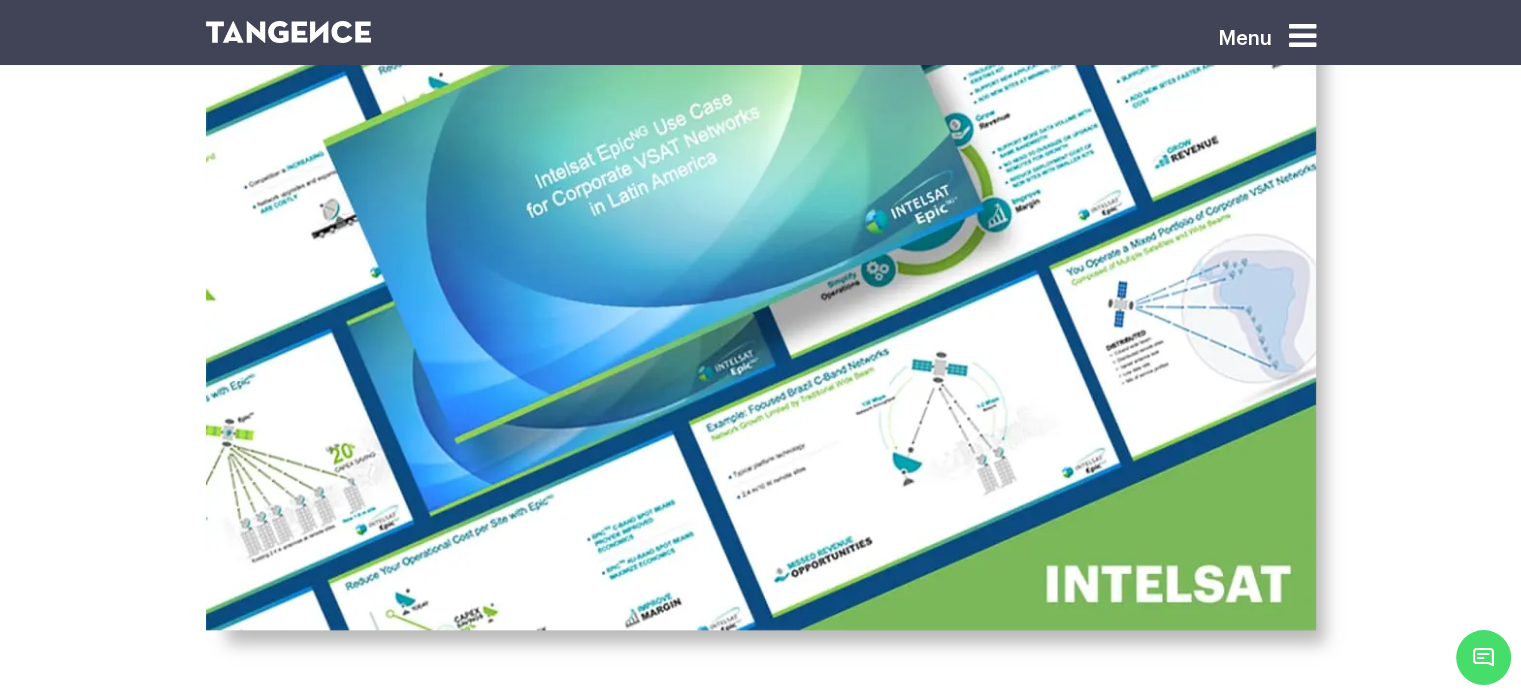 click at bounding box center [1302, 36] 